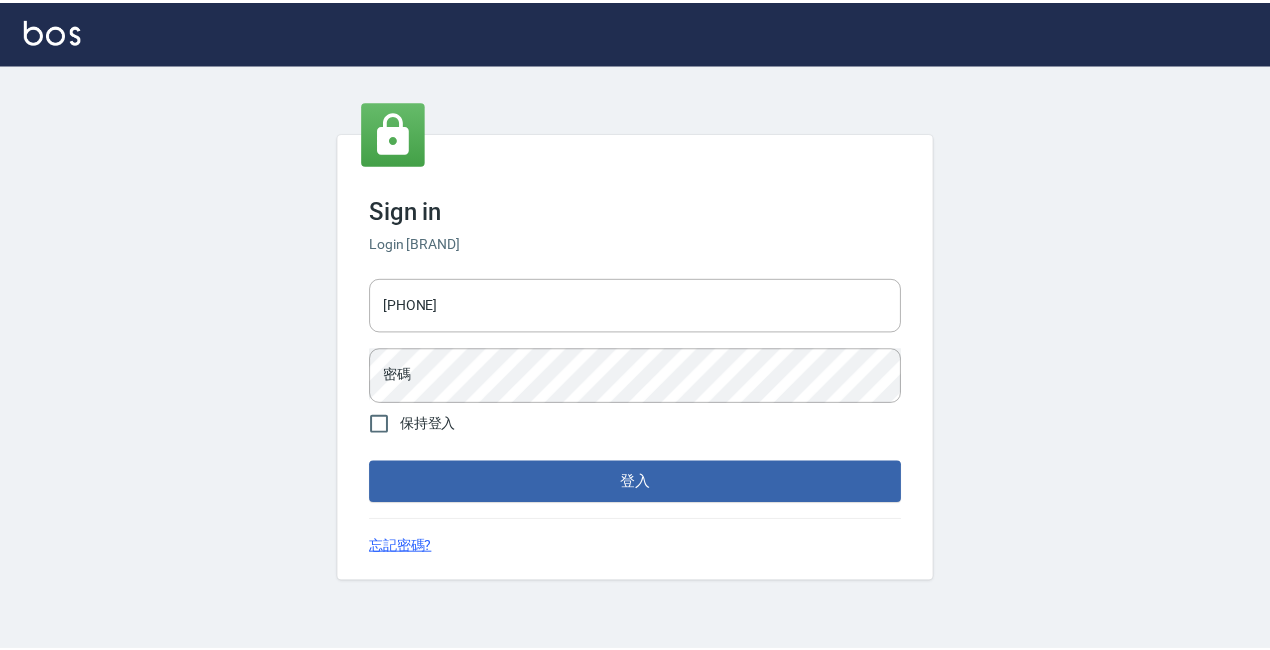 scroll, scrollTop: 0, scrollLeft: 0, axis: both 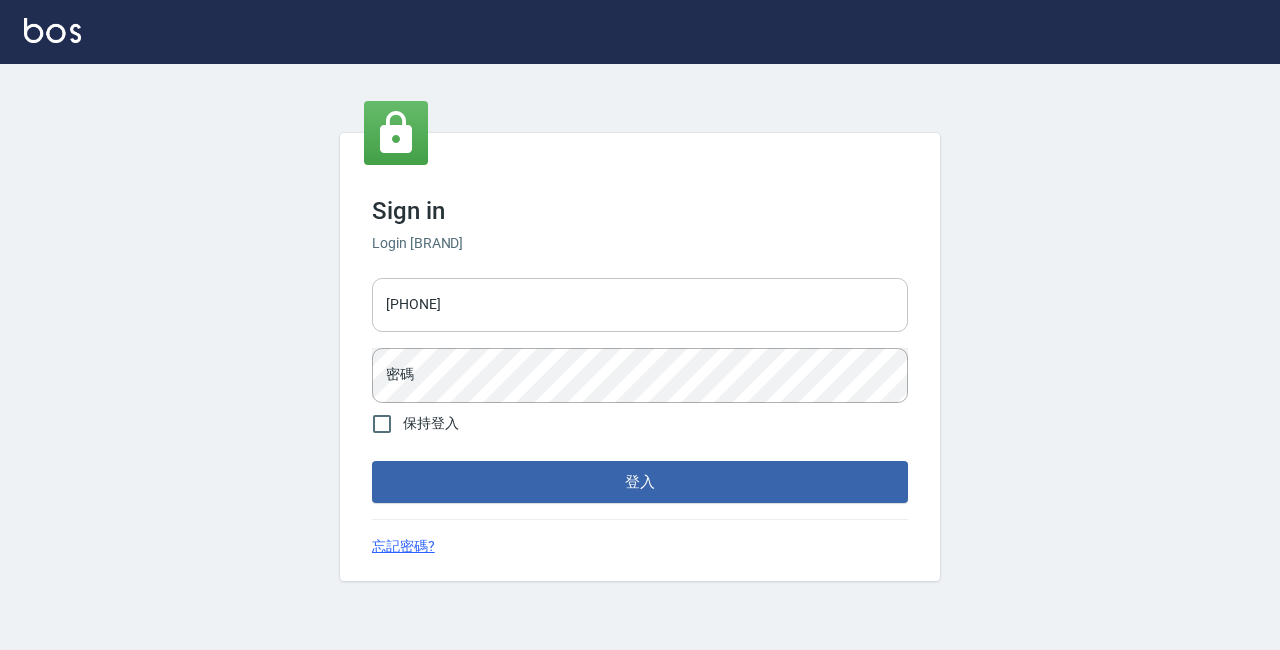 click on "[PHONE]" at bounding box center (640, 305) 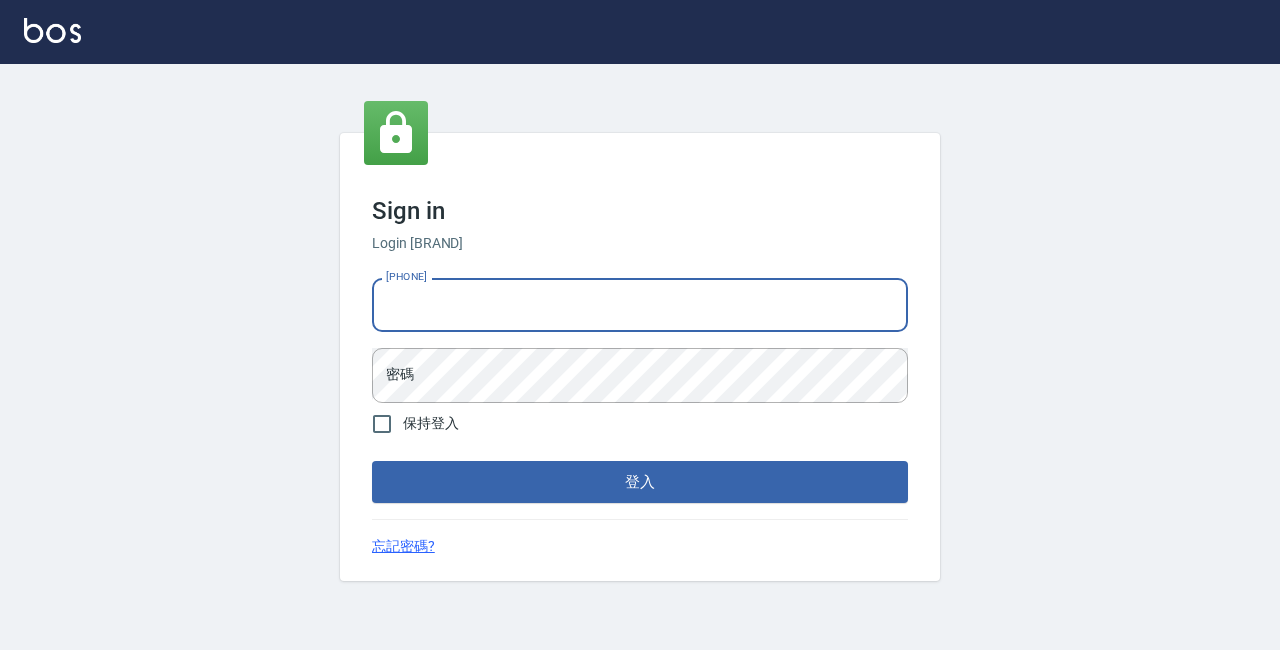 type on "[PHONE]" 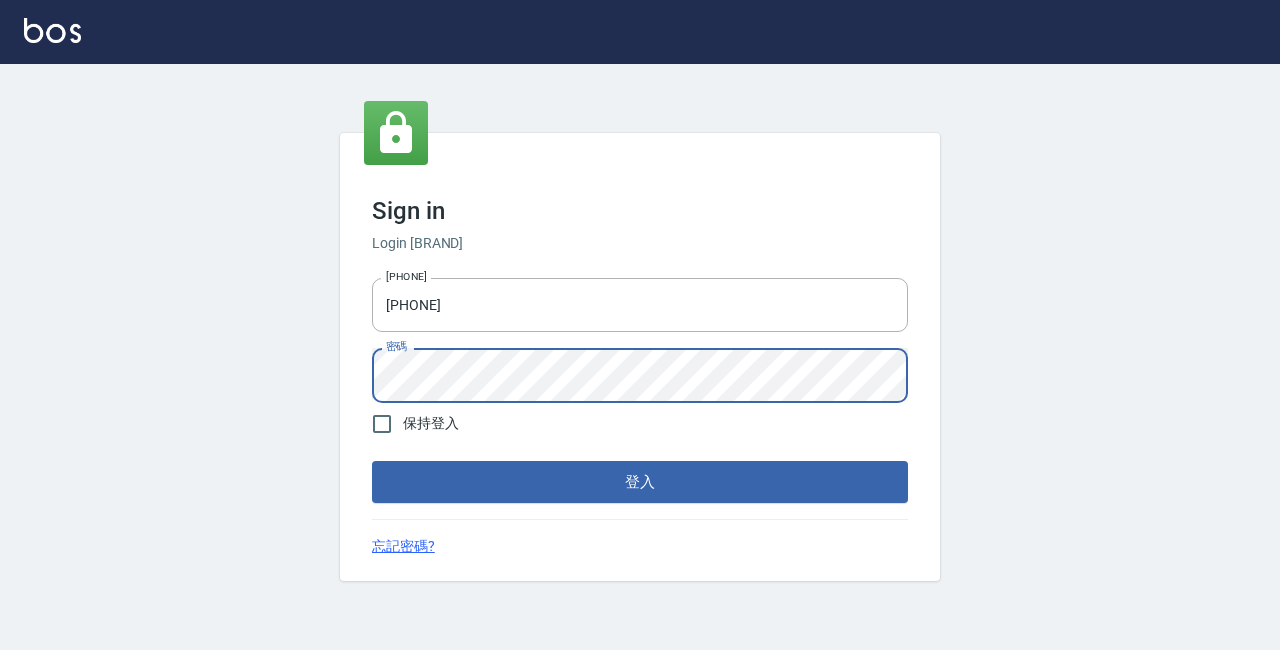 click on "登入" at bounding box center (640, 482) 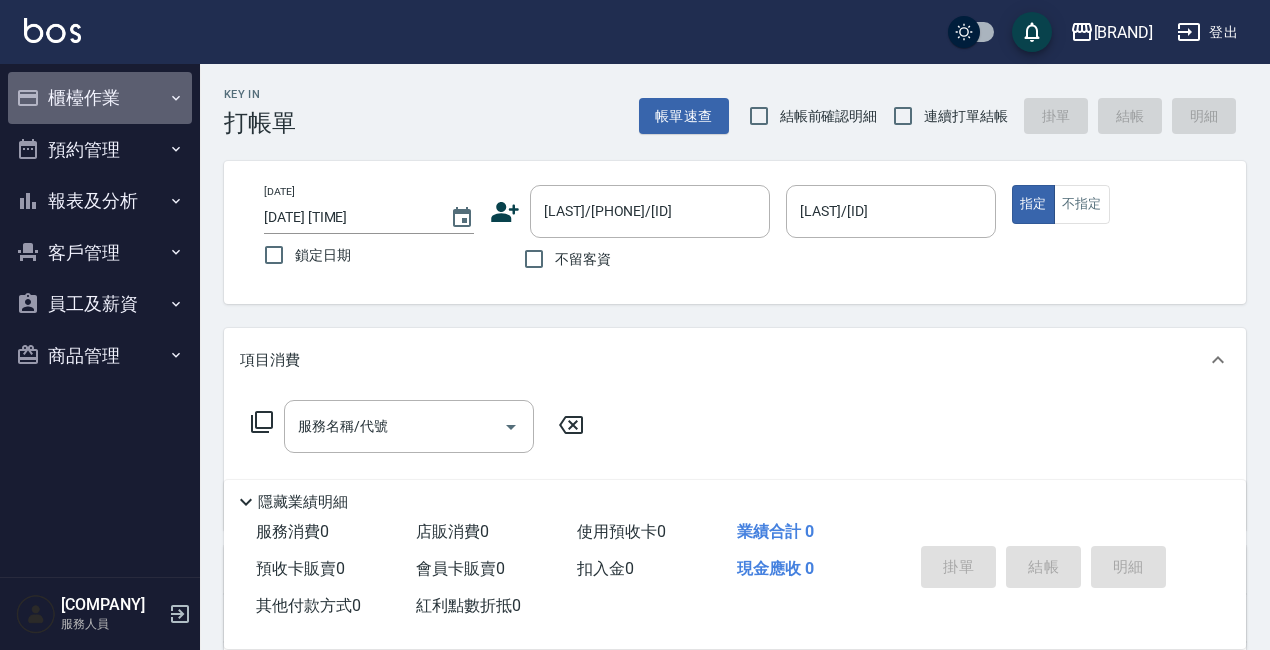 click on "櫃檯作業" at bounding box center [100, 98] 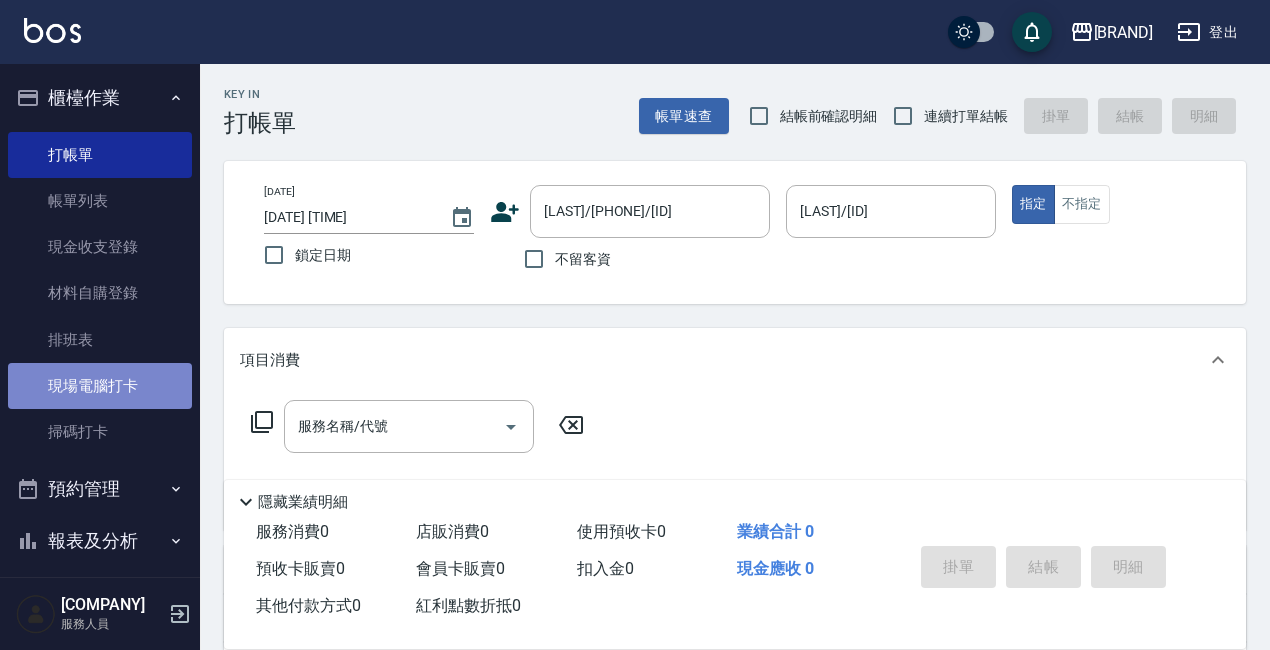 click on "現場電腦打卡" at bounding box center [100, 386] 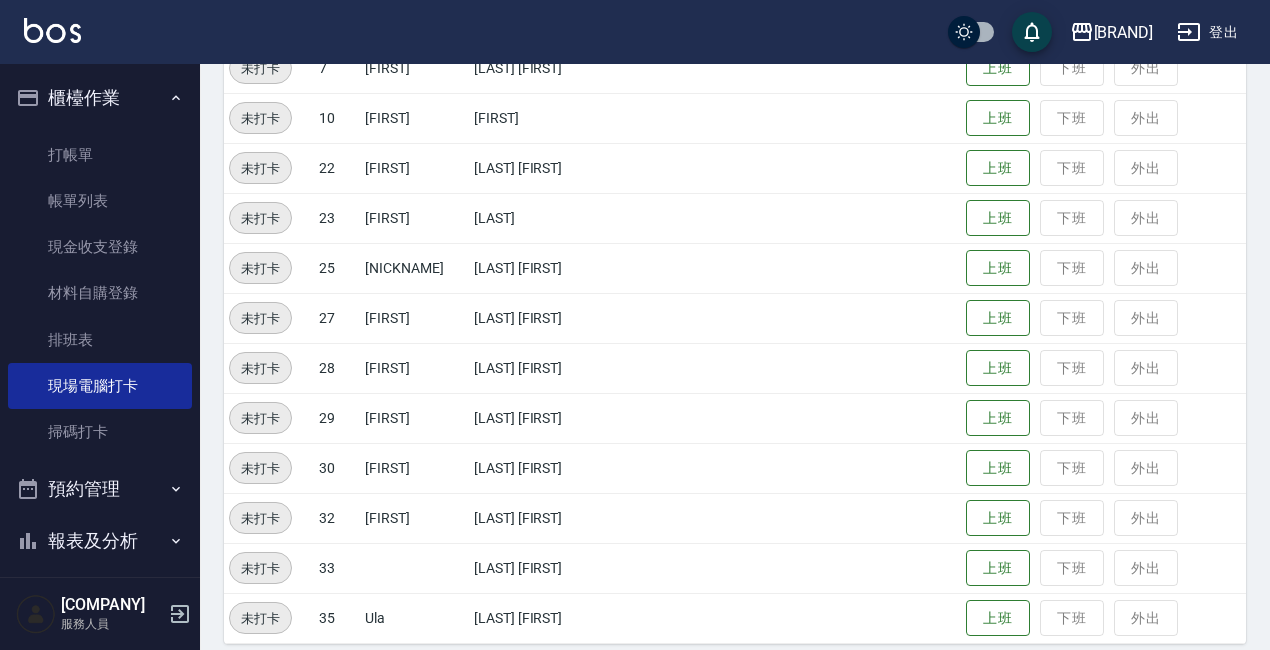 scroll, scrollTop: 448, scrollLeft: 0, axis: vertical 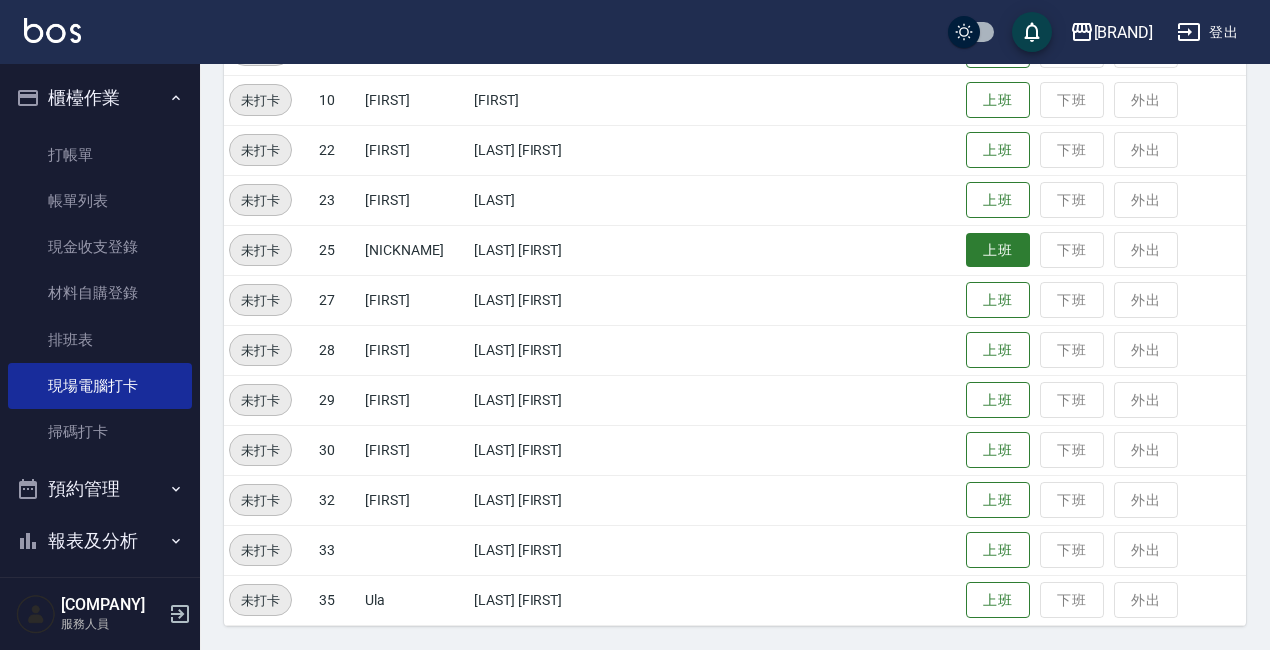 click on "上班" at bounding box center [998, 250] 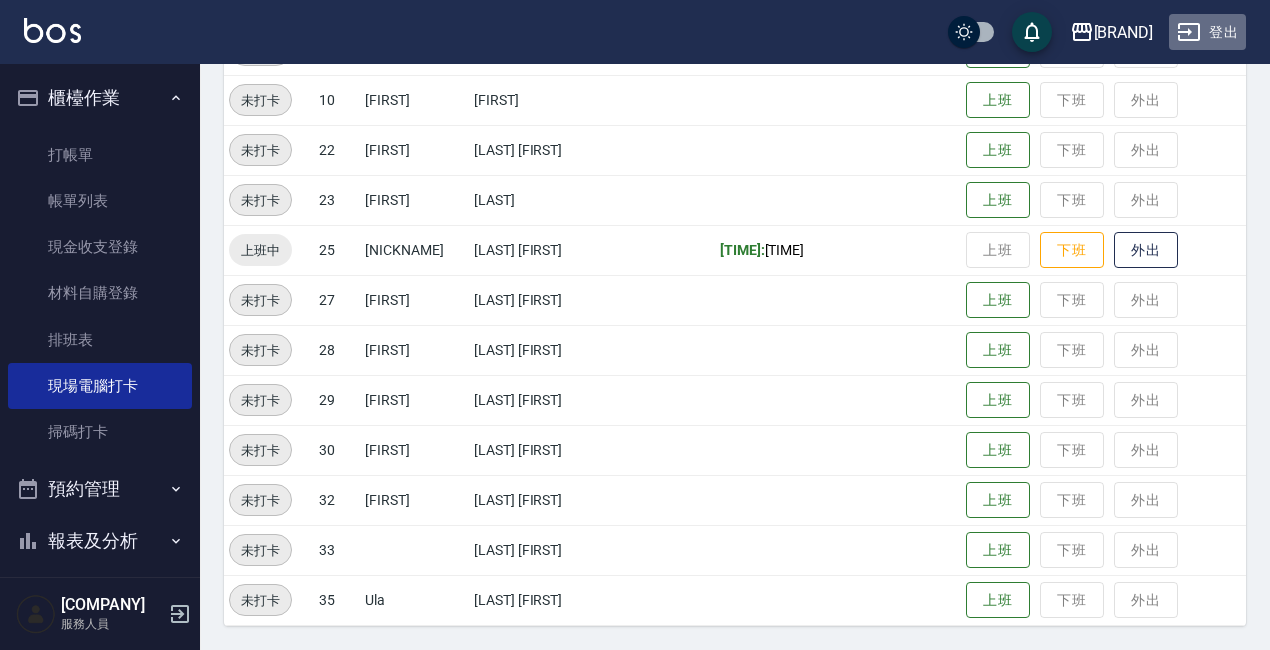 click on "登出" at bounding box center (1207, 32) 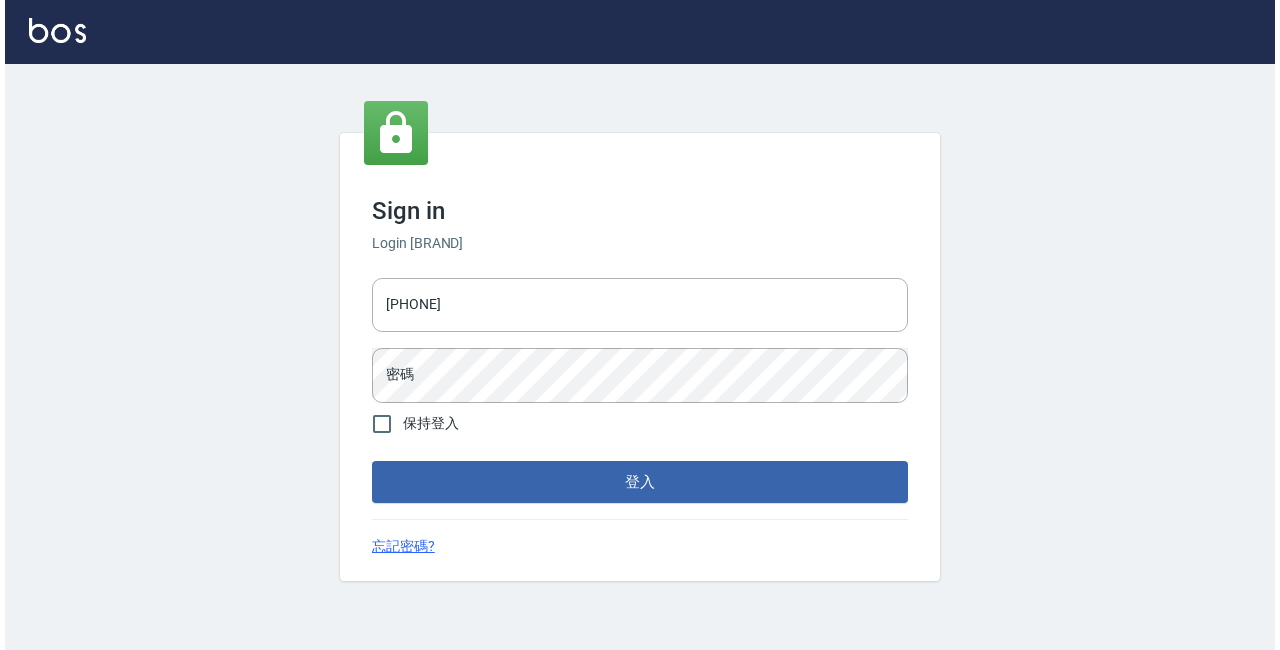 scroll, scrollTop: 0, scrollLeft: 0, axis: both 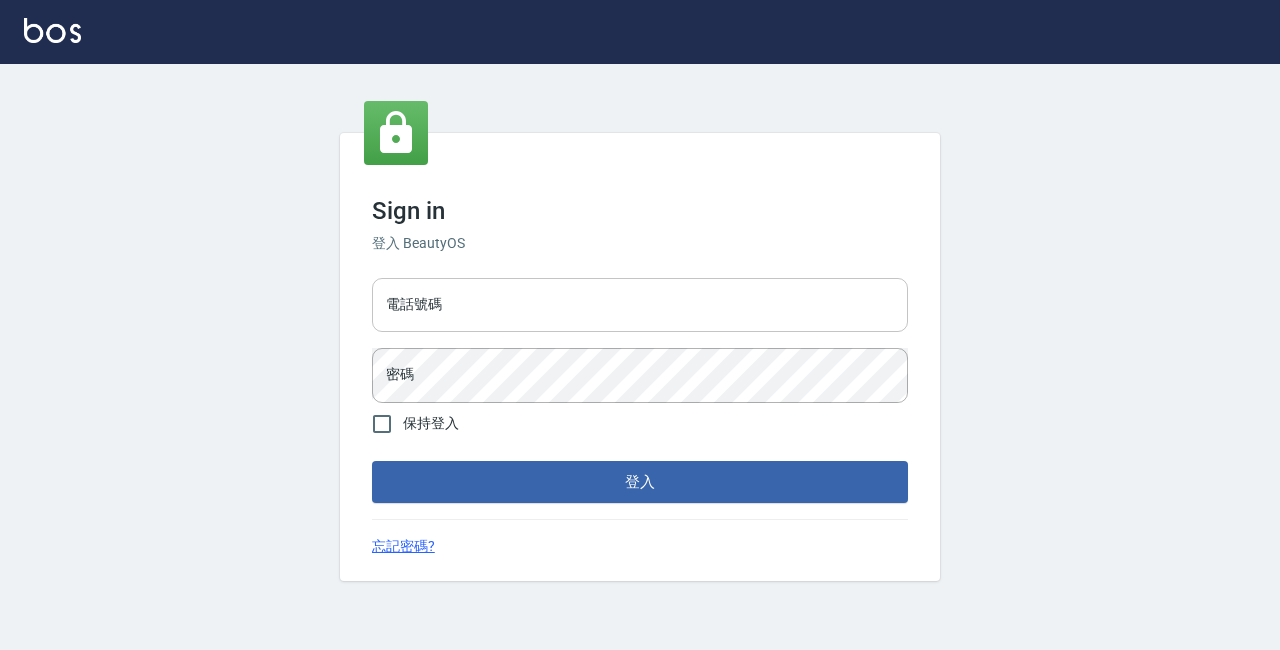 click on "[PHONE]" at bounding box center [640, 305] 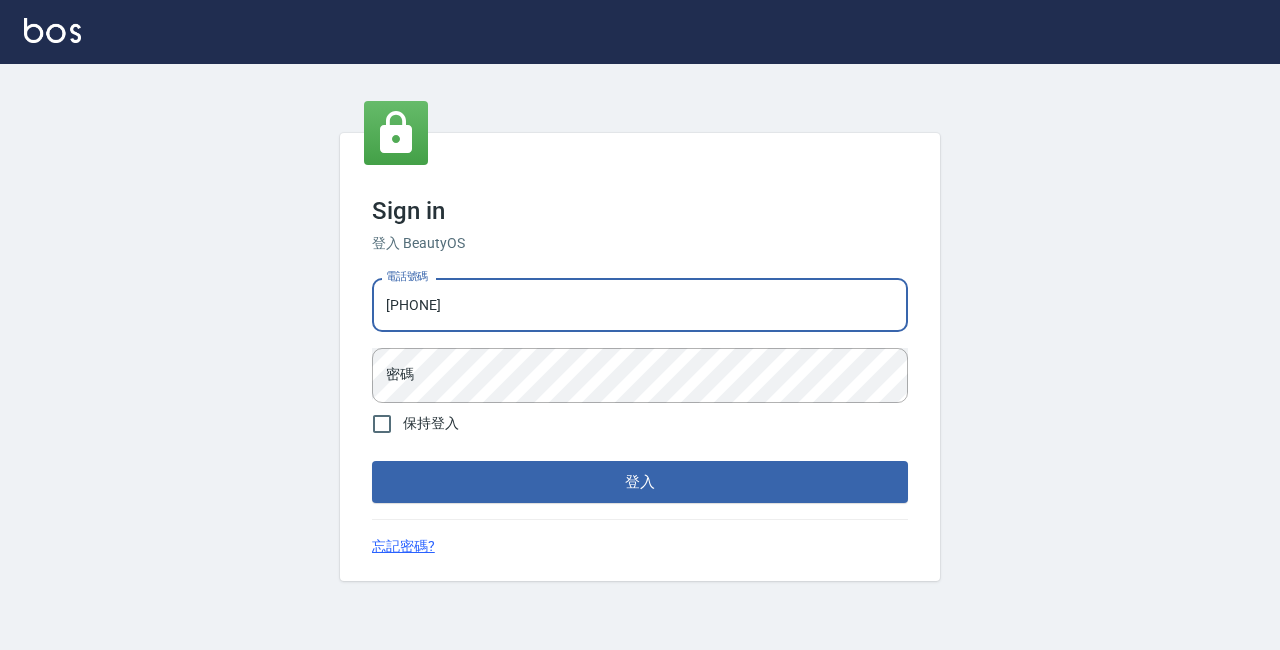 click on "登入" at bounding box center [640, 482] 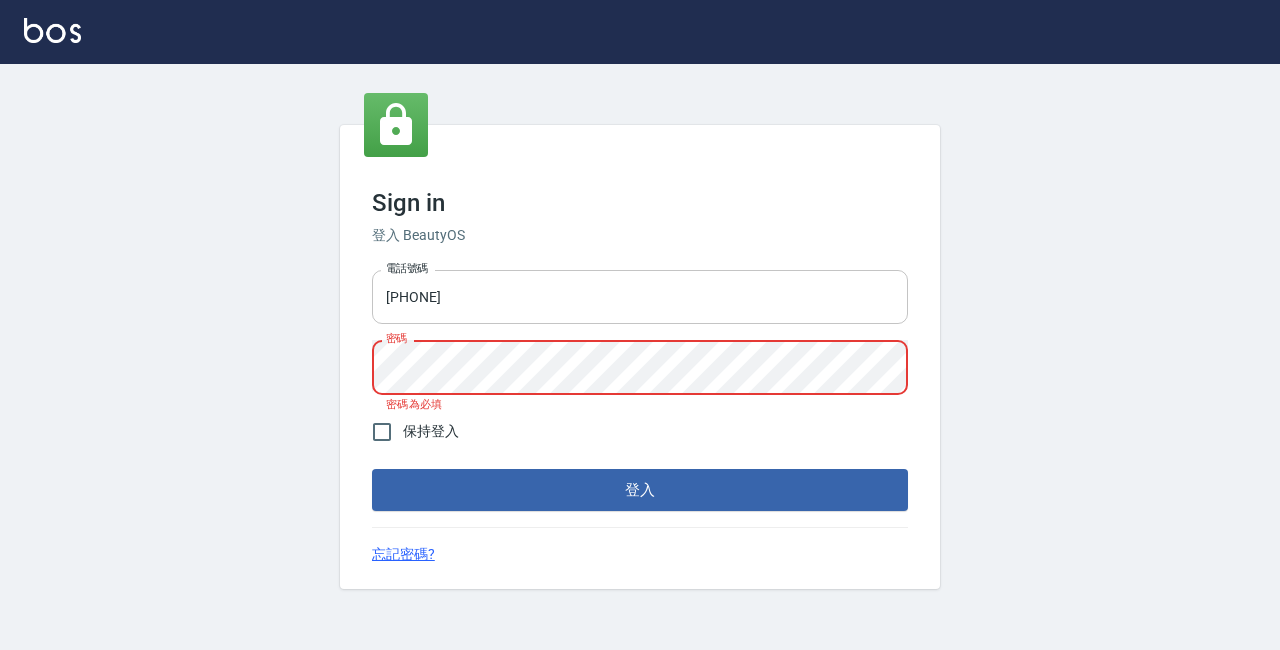 click on "8972929529738883" at bounding box center [640, 297] 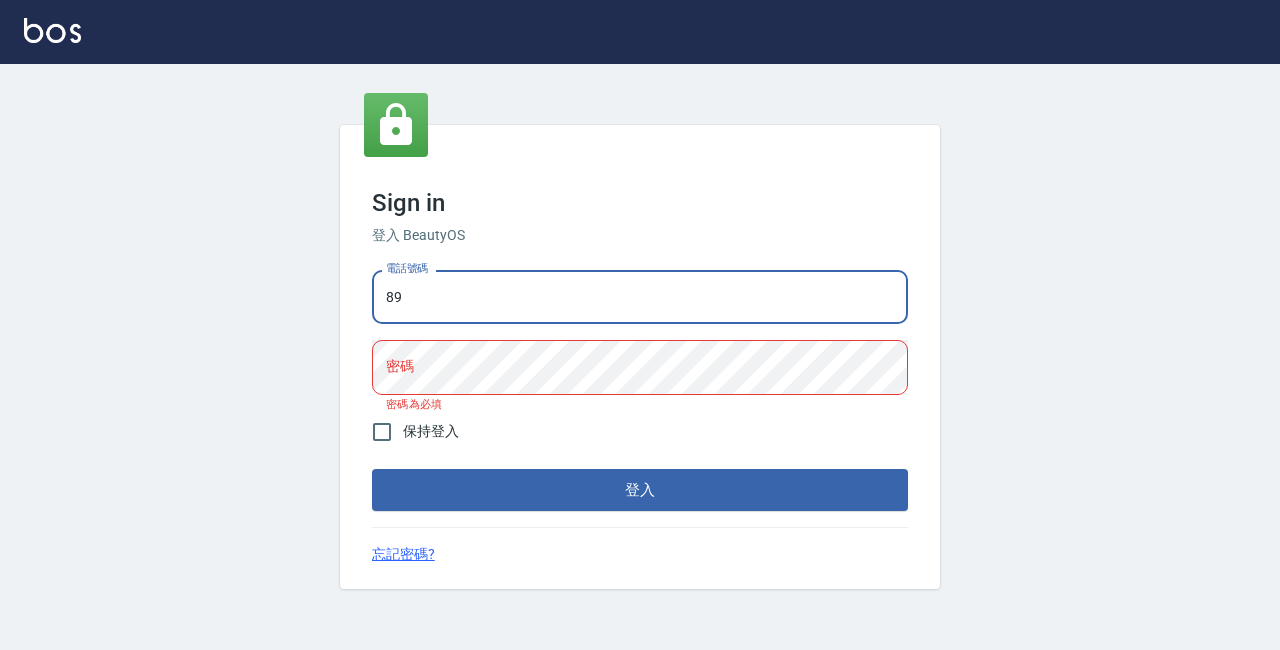 type on "8" 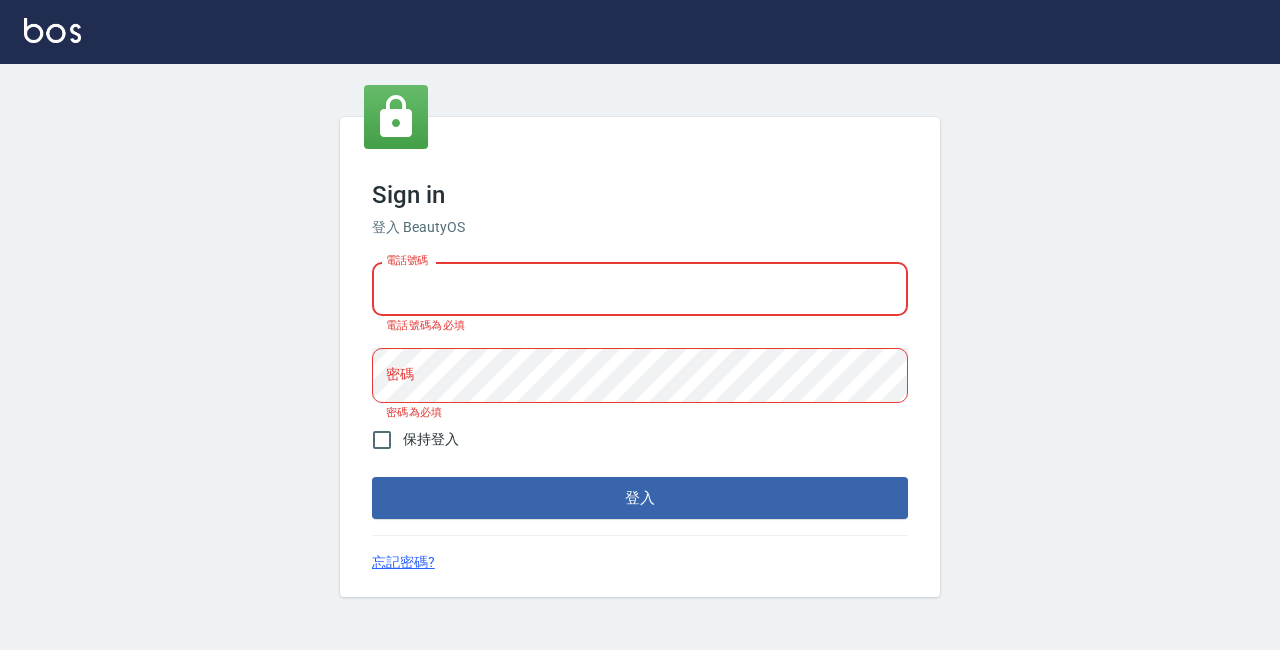 click on "[PHONE]" at bounding box center (640, 289) 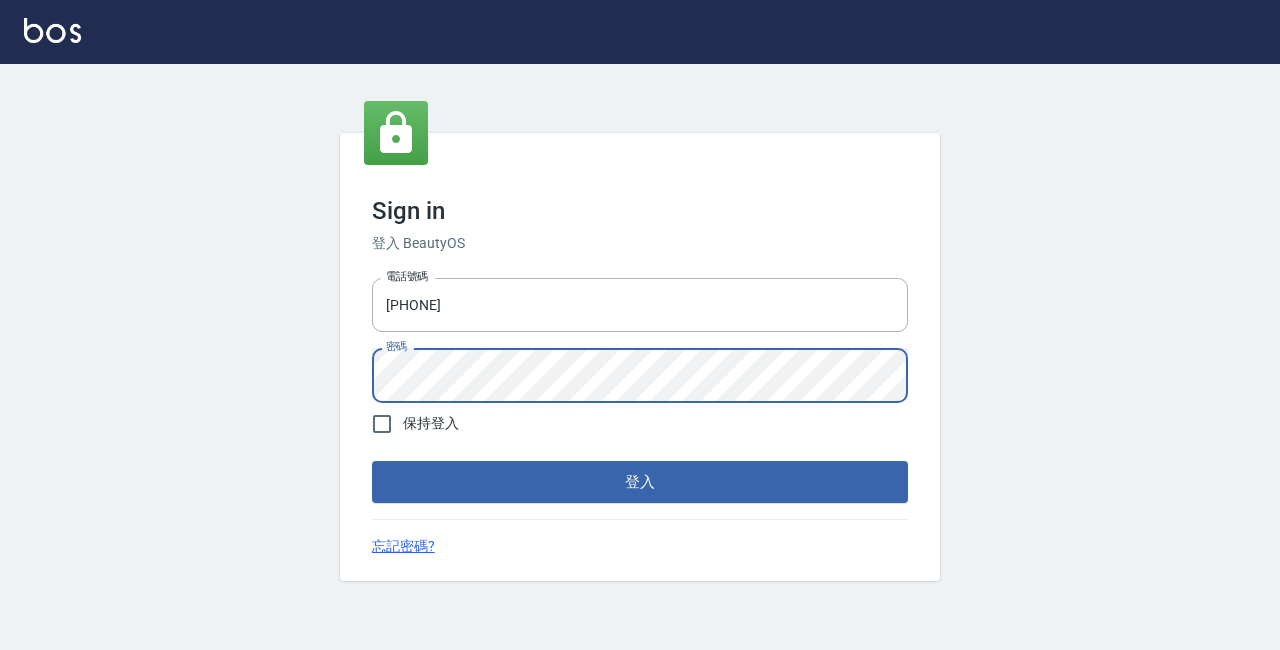 click on "登入" at bounding box center [640, 482] 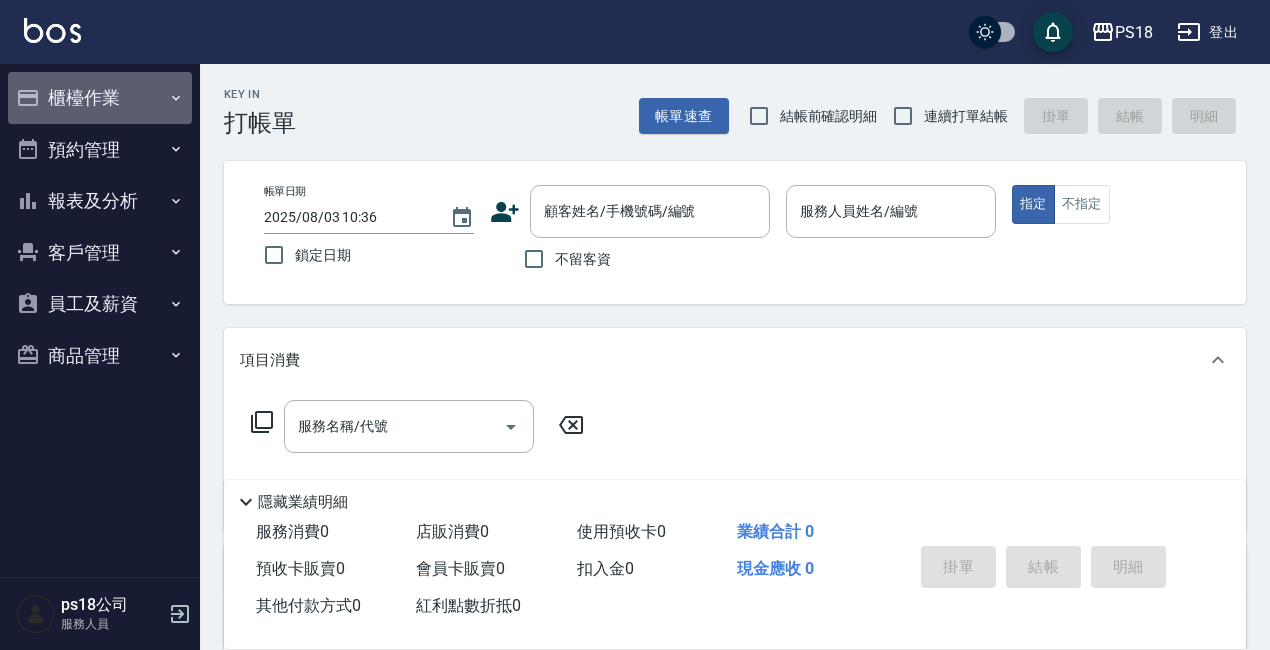 click on "櫃檯作業" at bounding box center [100, 98] 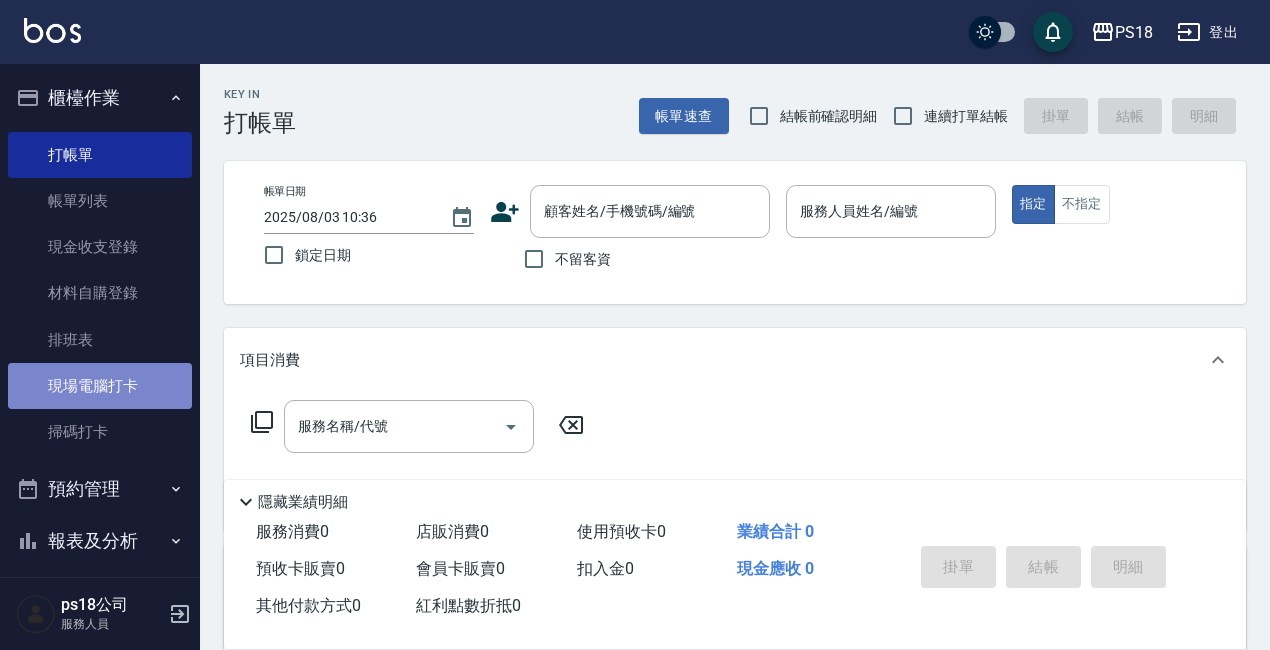 click on "現場電腦打卡" at bounding box center (100, 386) 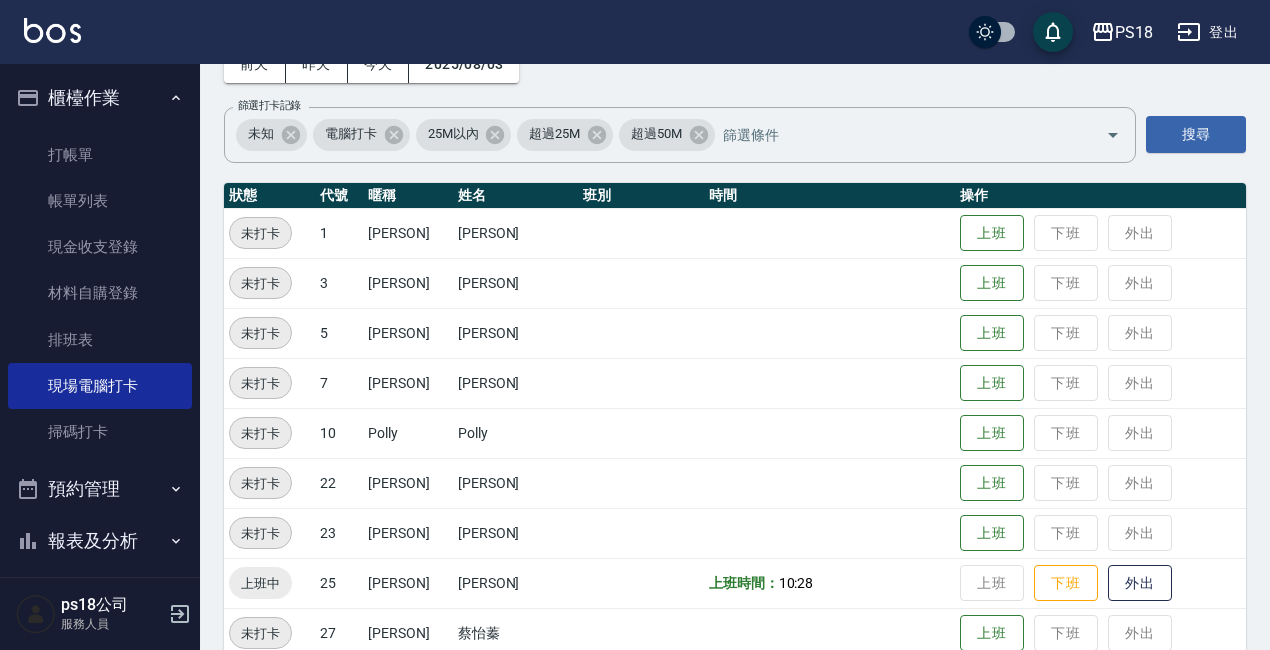 scroll, scrollTop: 300, scrollLeft: 0, axis: vertical 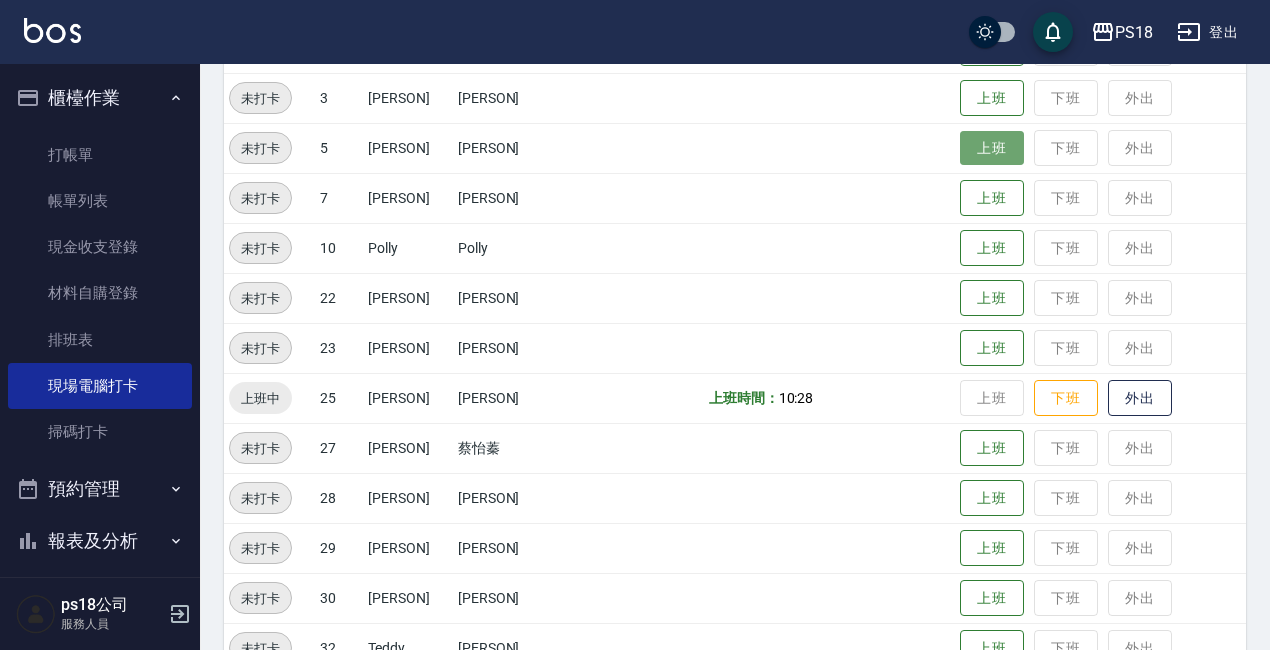 click on "上班" at bounding box center [992, 148] 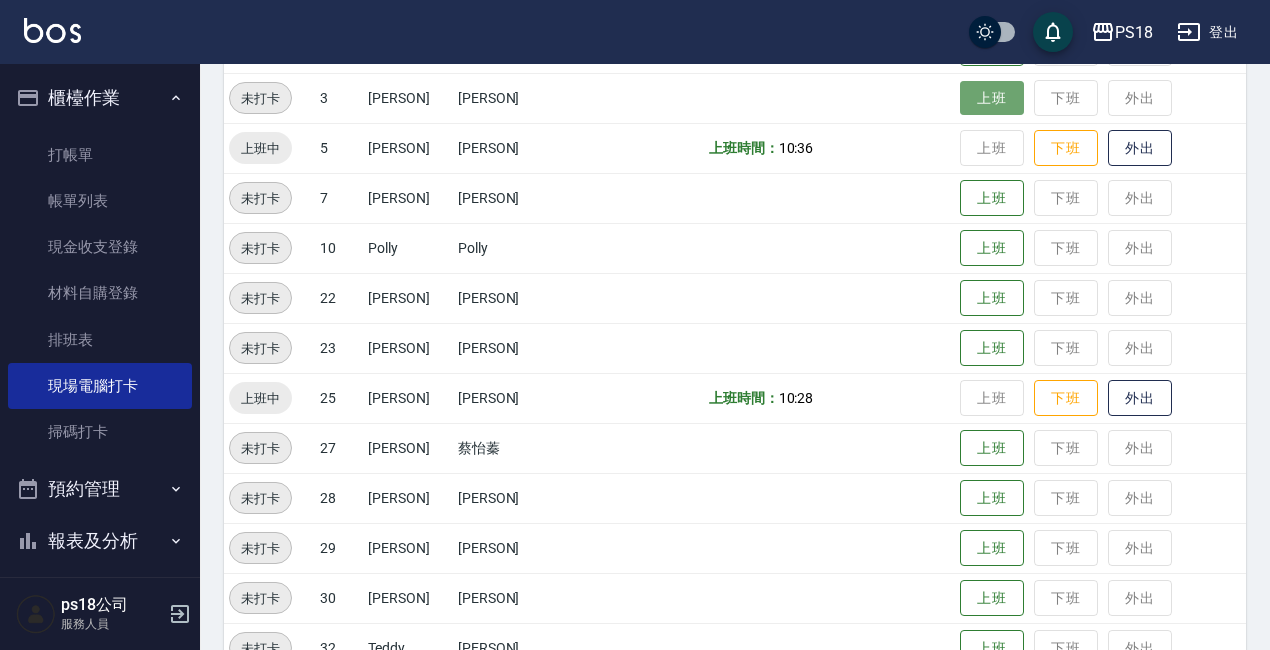 click on "上班" at bounding box center [992, 98] 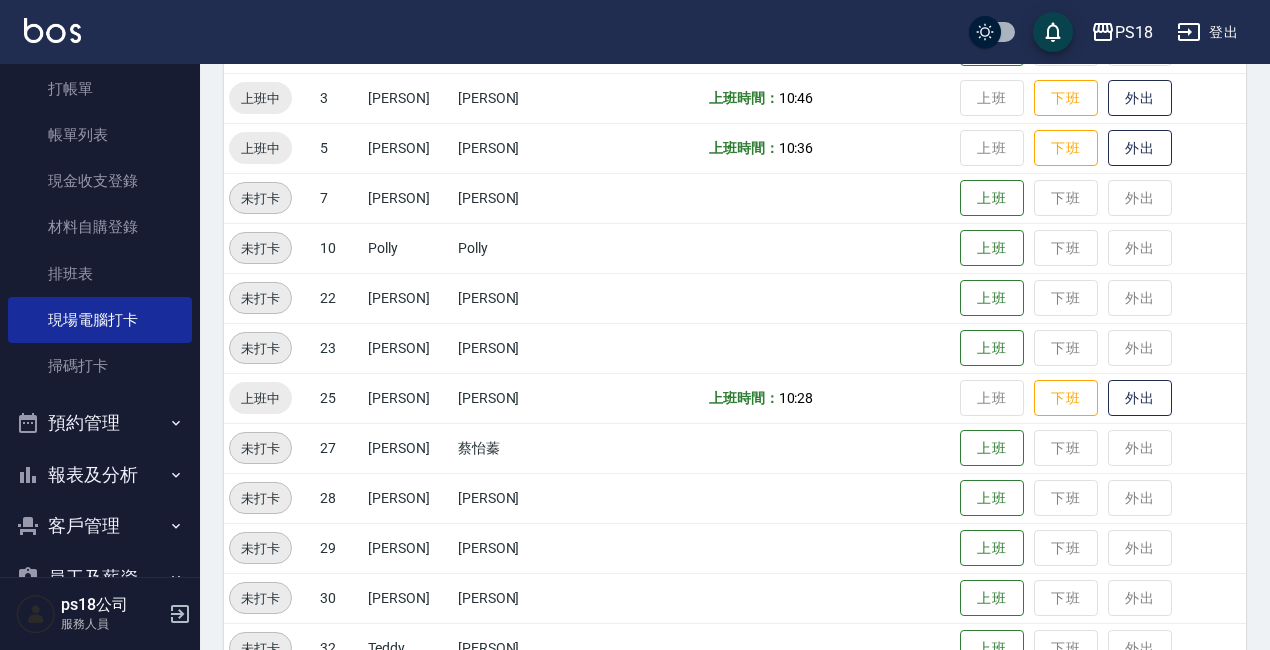 scroll, scrollTop: 100, scrollLeft: 0, axis: vertical 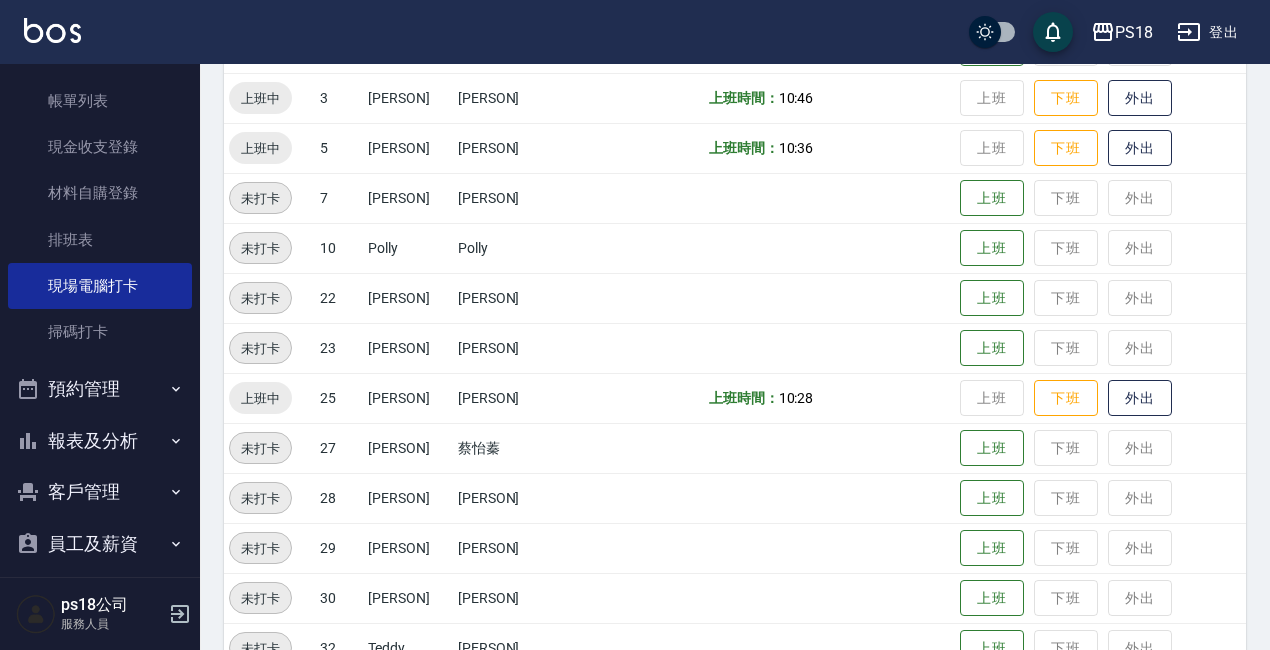 click on "報表及分析" at bounding box center [100, 441] 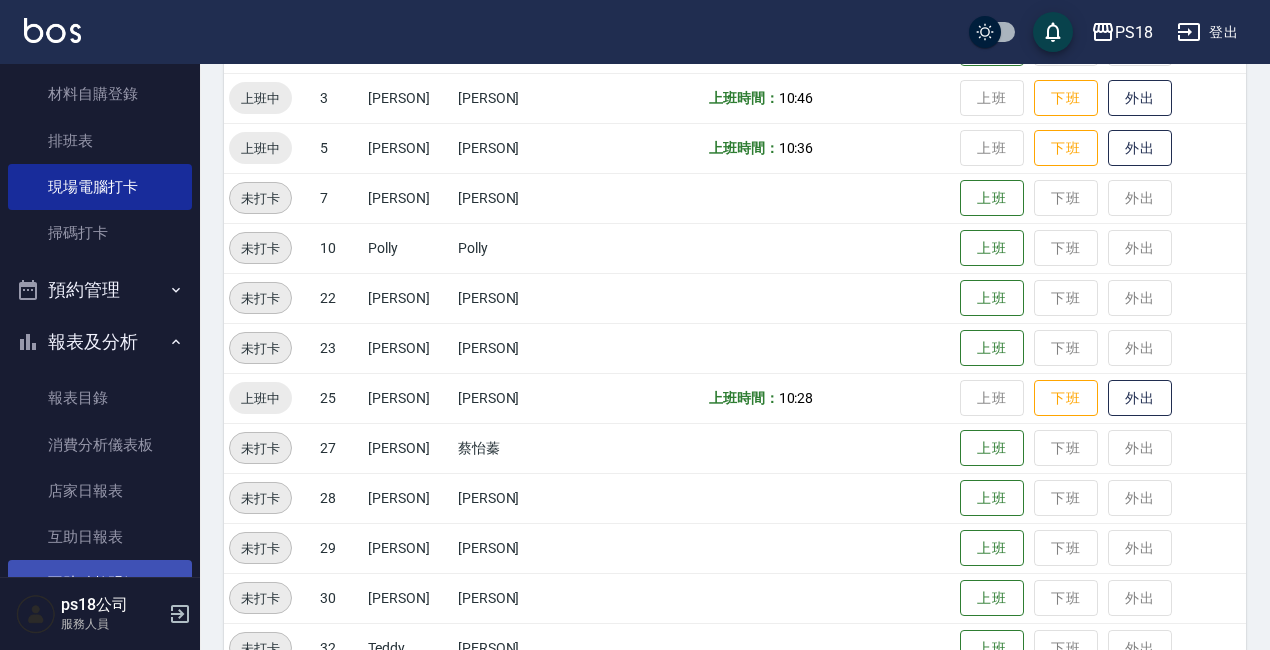 scroll, scrollTop: 400, scrollLeft: 0, axis: vertical 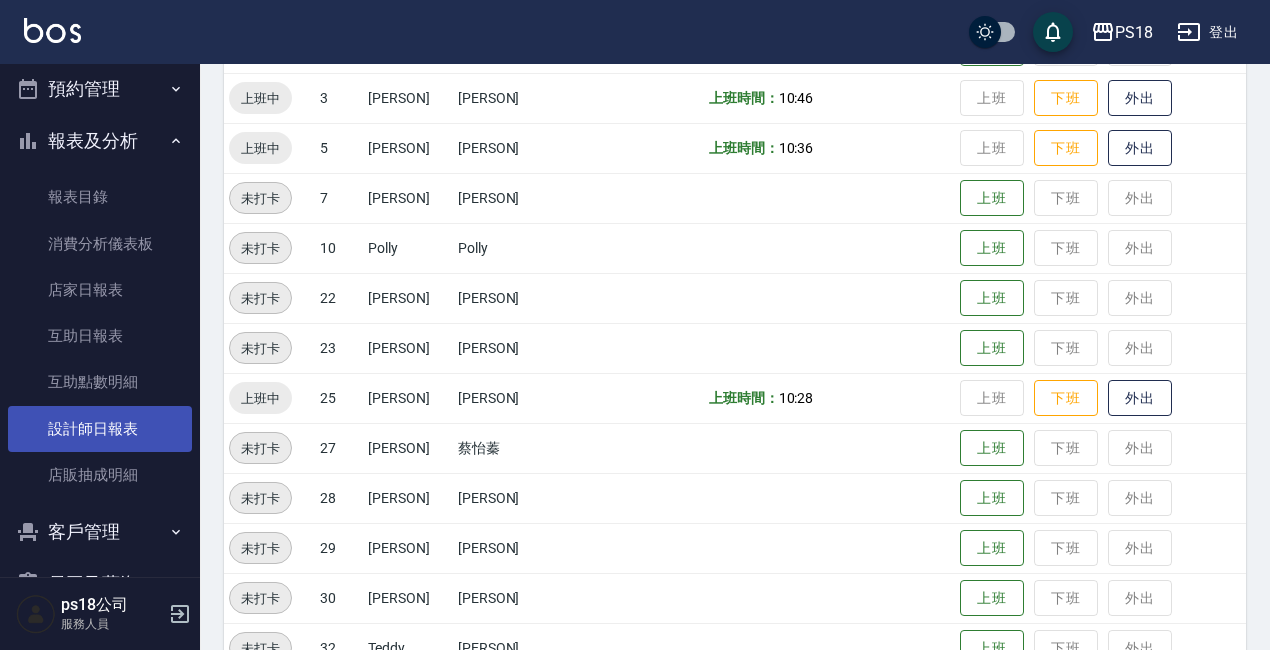 click on "設計師日報表" at bounding box center (100, 429) 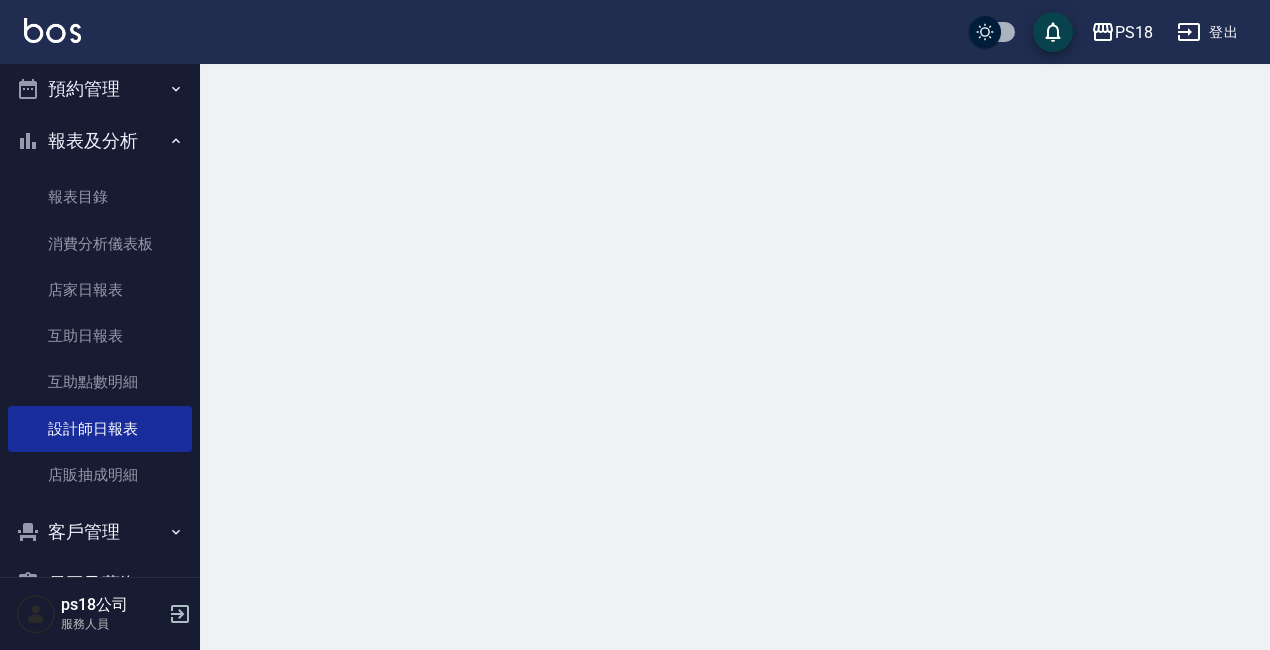 scroll, scrollTop: 0, scrollLeft: 0, axis: both 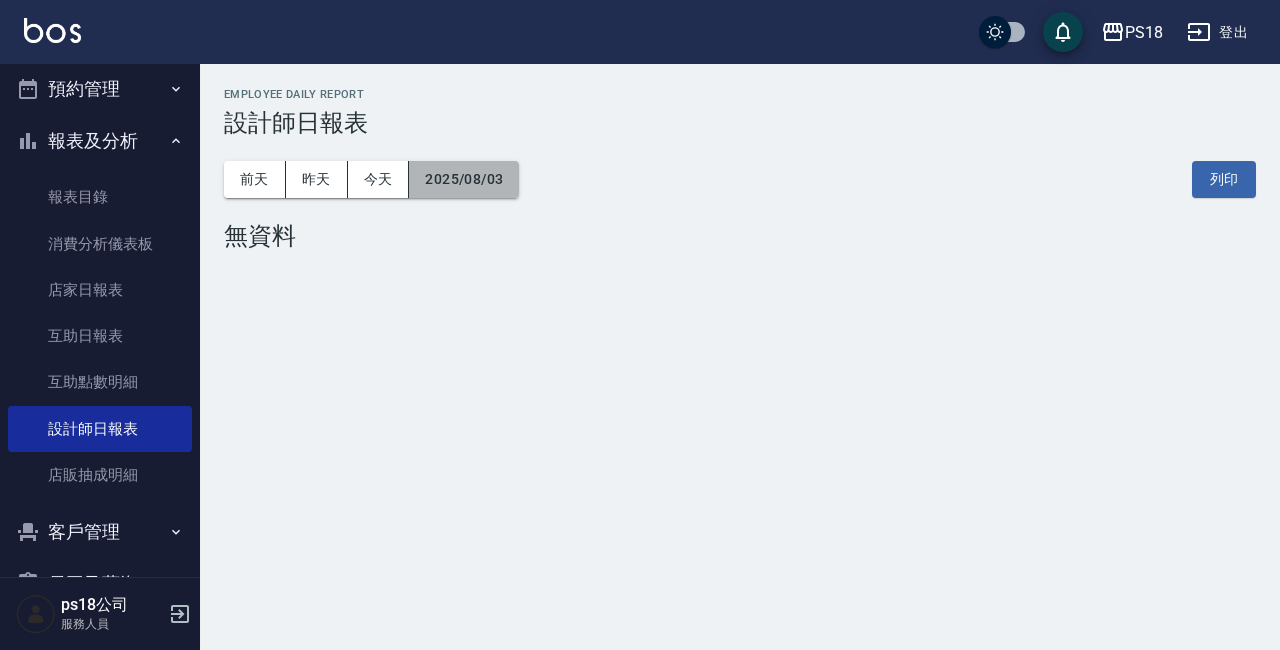 click on "[DATE]" at bounding box center [464, 179] 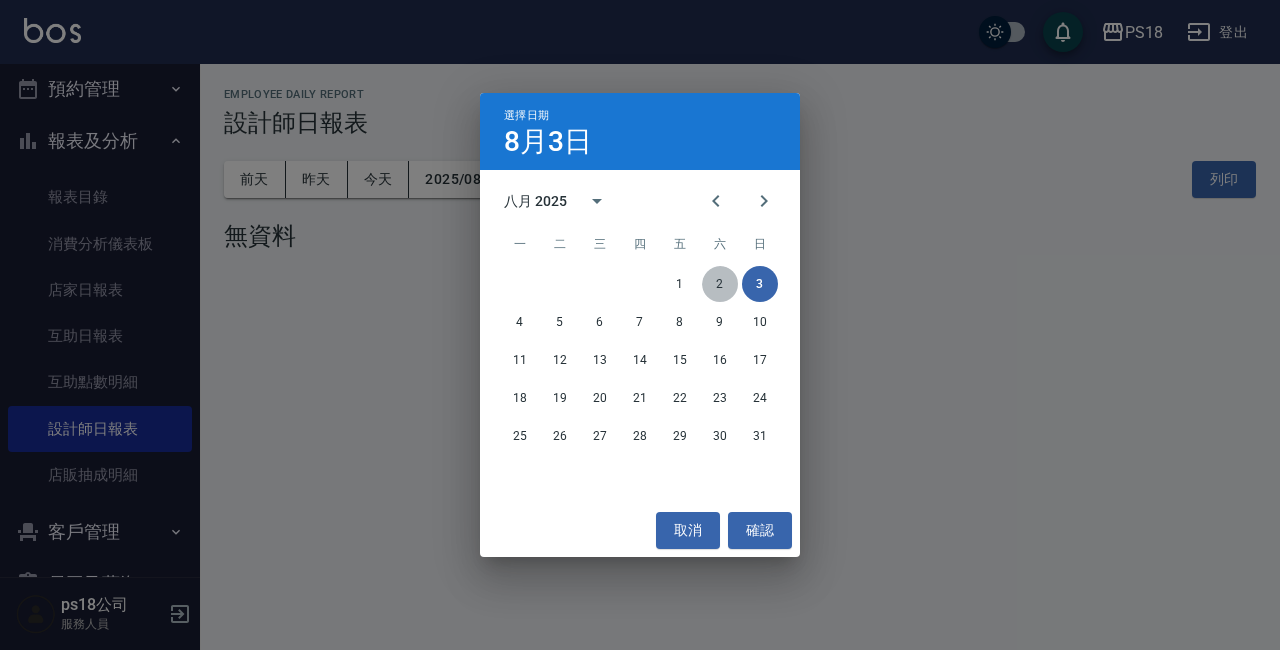 click on "2" at bounding box center [720, 284] 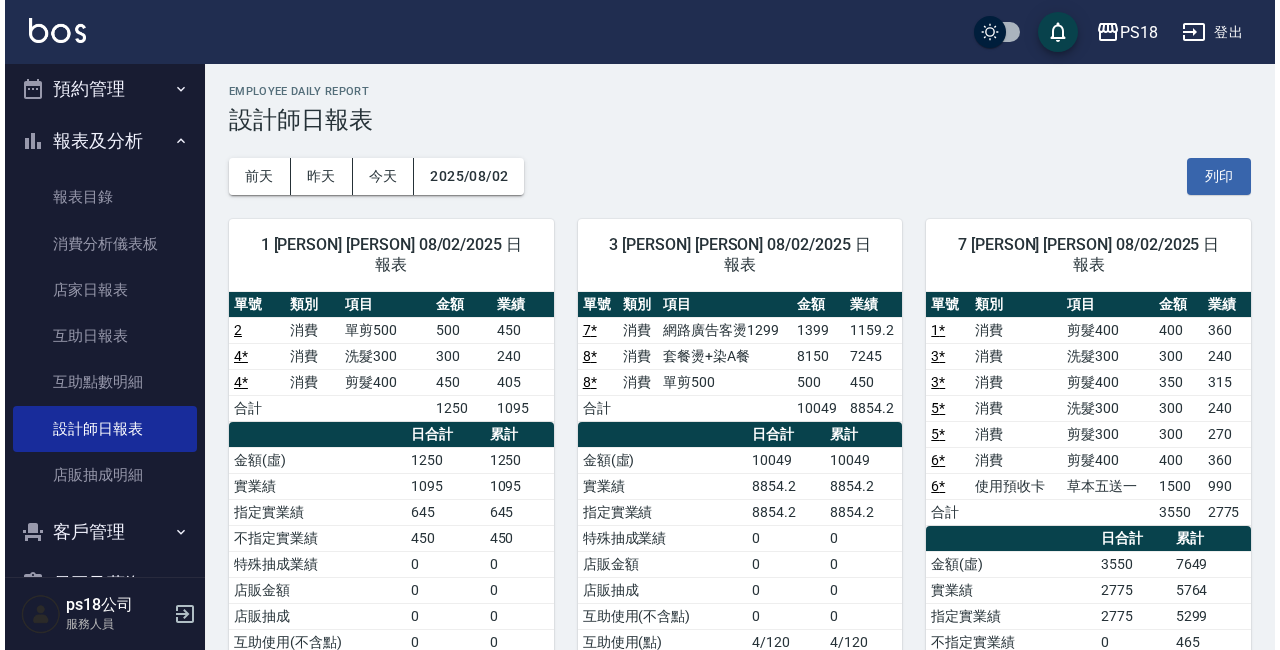 scroll, scrollTop: 0, scrollLeft: 0, axis: both 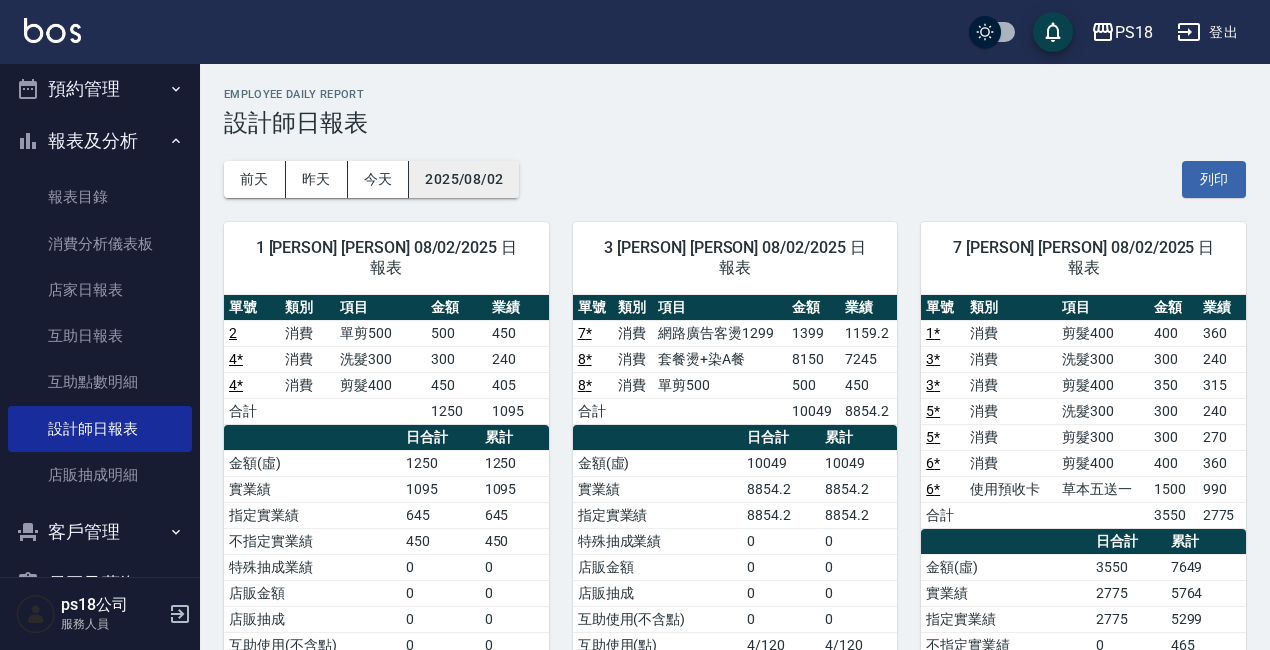 click on "2025/08/02" at bounding box center (464, 179) 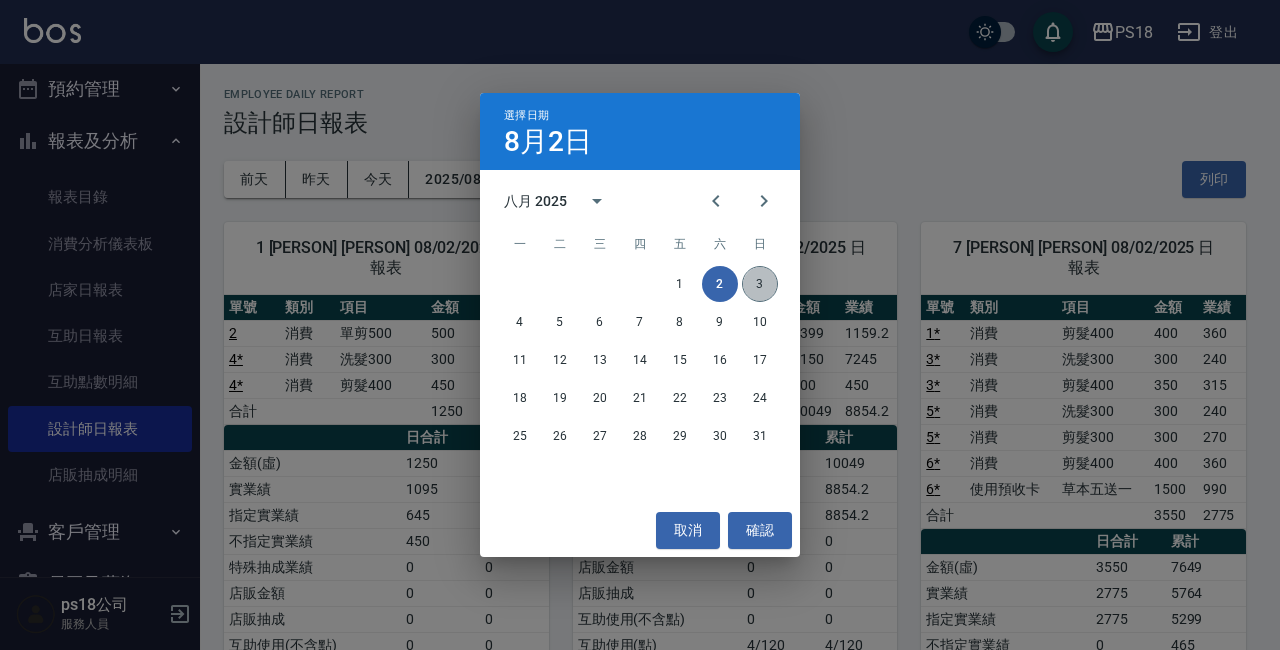click on "3" at bounding box center [760, 284] 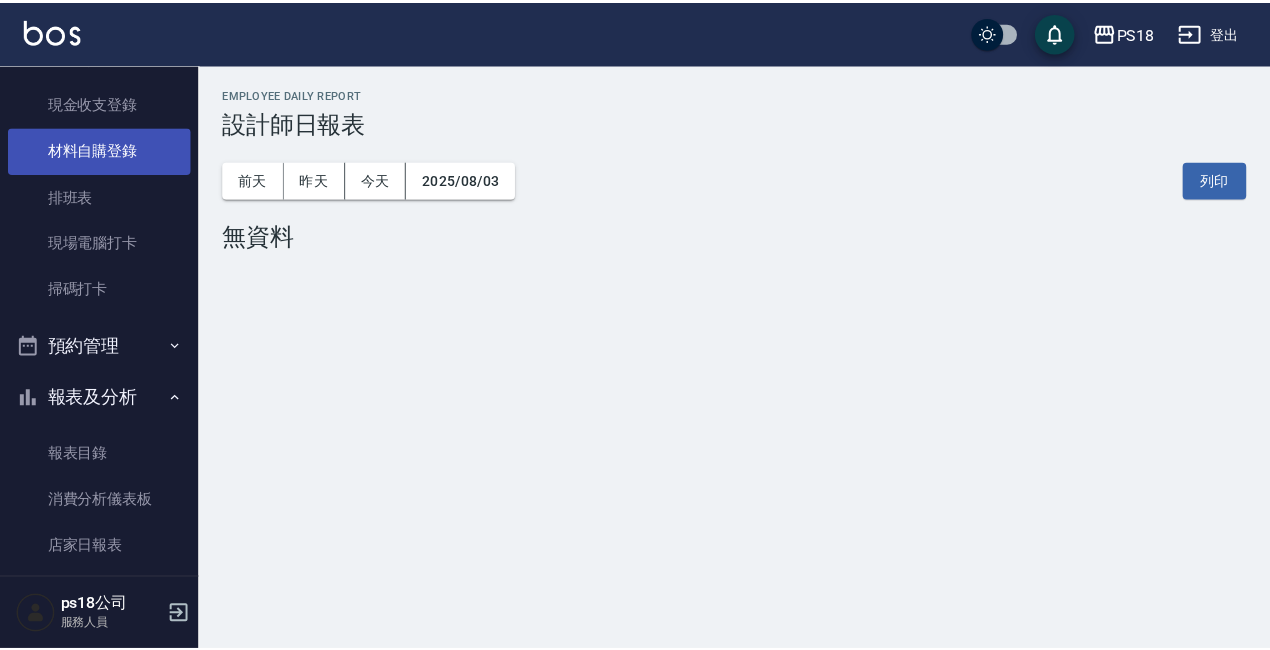 scroll, scrollTop: 100, scrollLeft: 0, axis: vertical 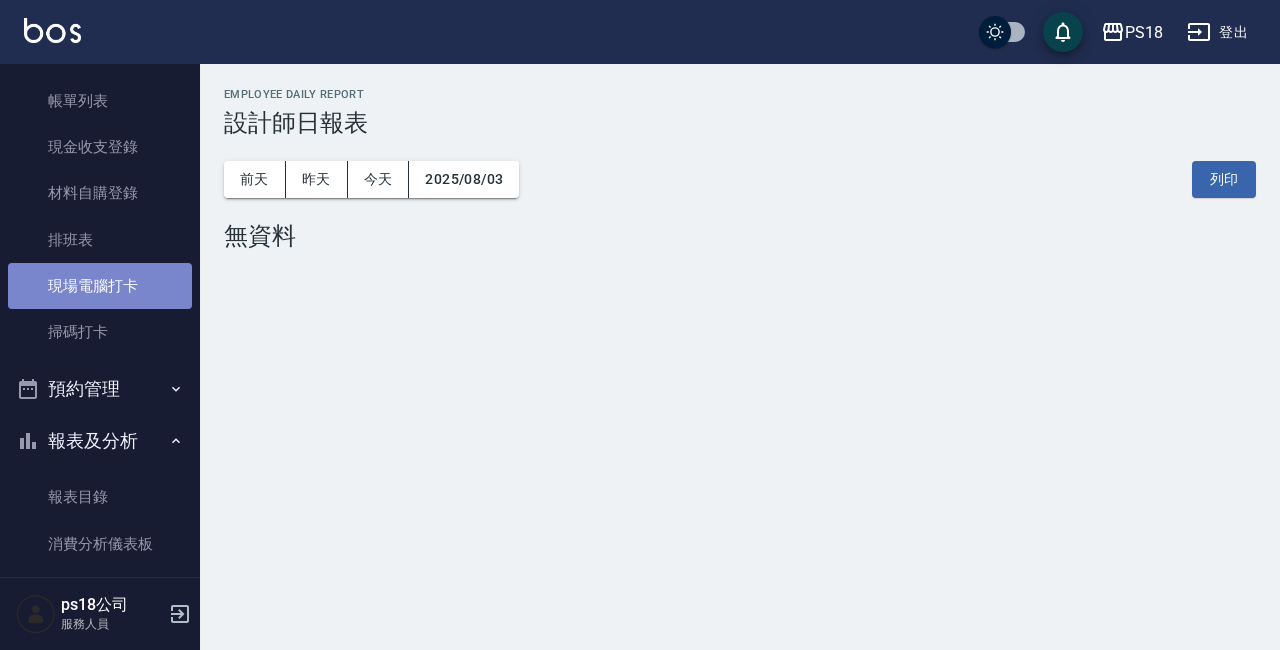 click on "現場電腦打卡" at bounding box center (100, 286) 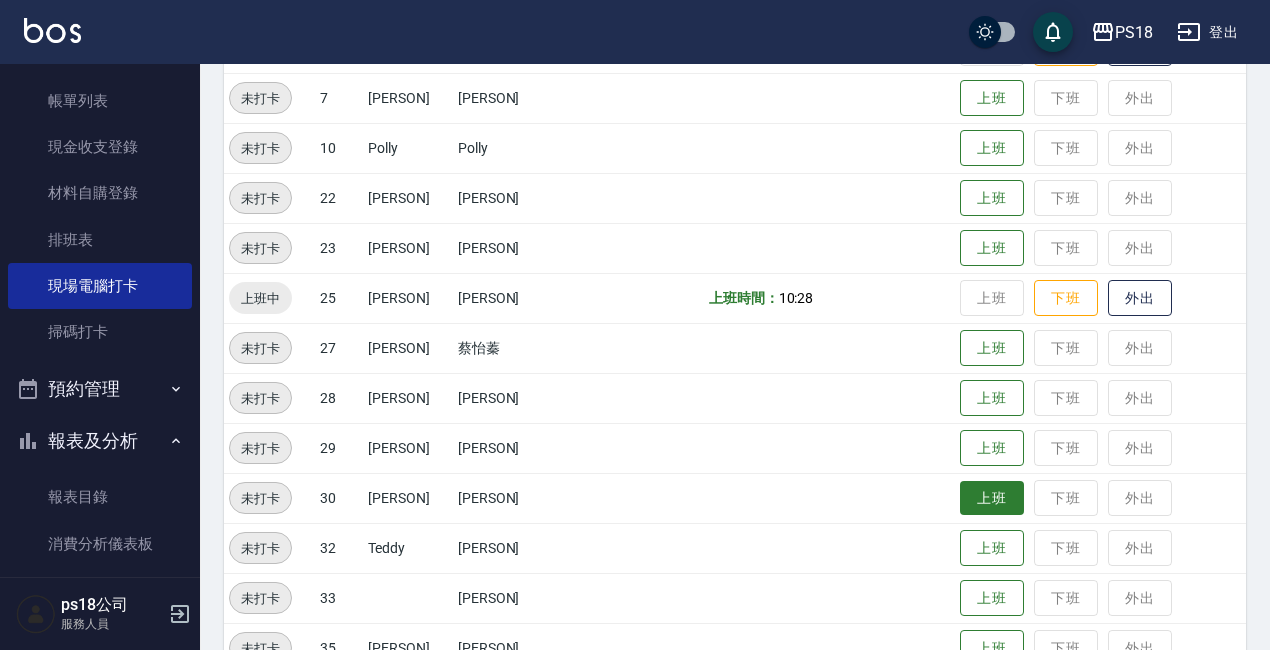 scroll, scrollTop: 448, scrollLeft: 0, axis: vertical 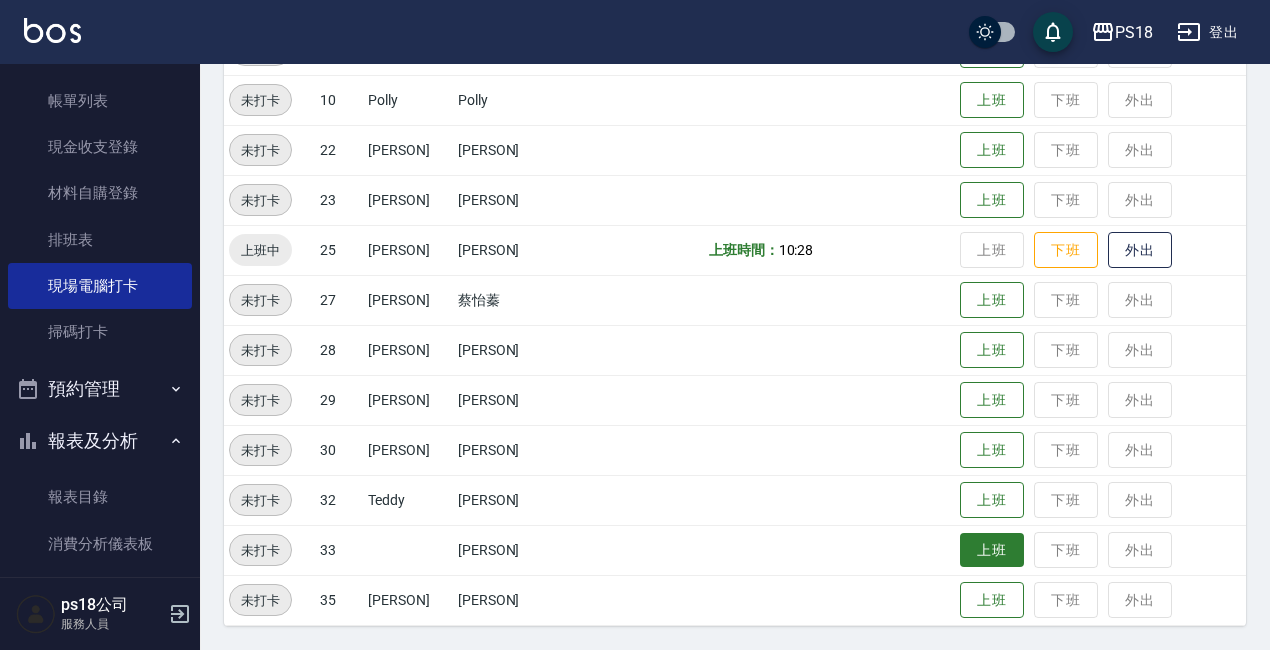 click on "上班" at bounding box center [992, 550] 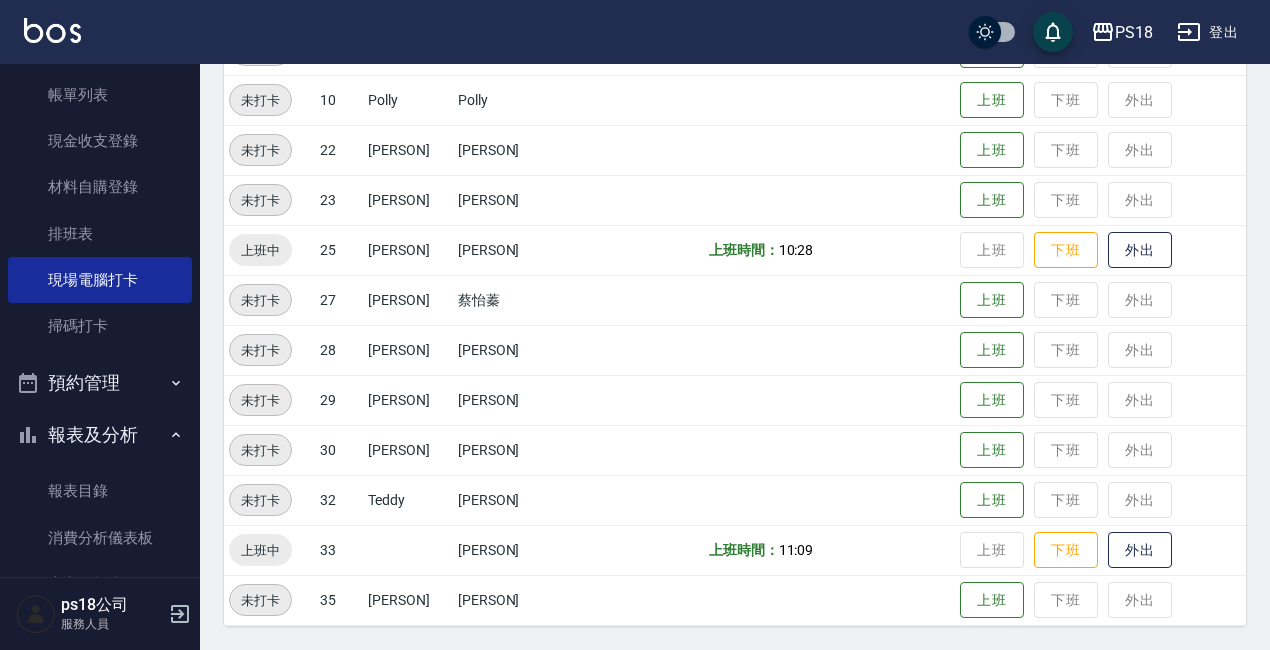 scroll, scrollTop: 0, scrollLeft: 0, axis: both 